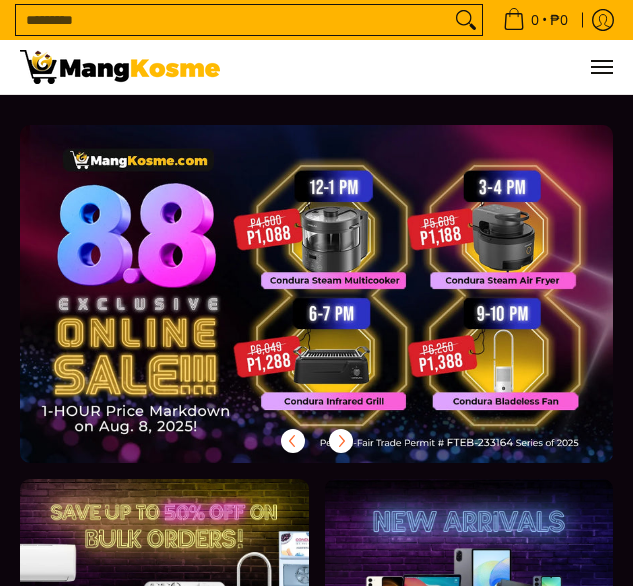 scroll, scrollTop: 0, scrollLeft: 0, axis: both 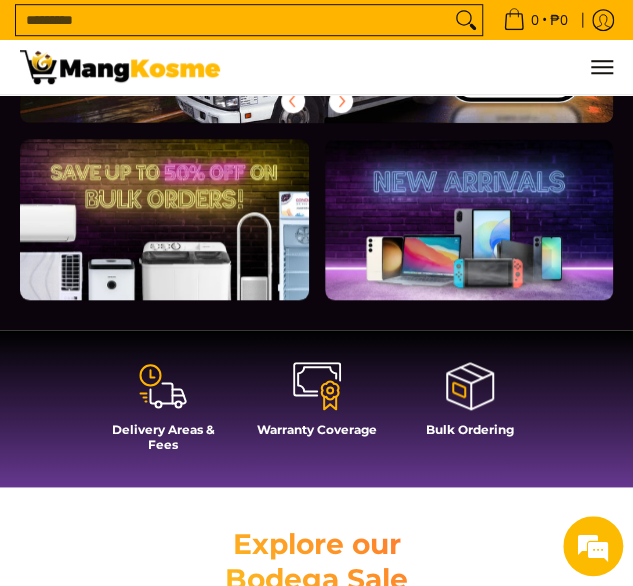 click on "Search..." at bounding box center [233, 20] 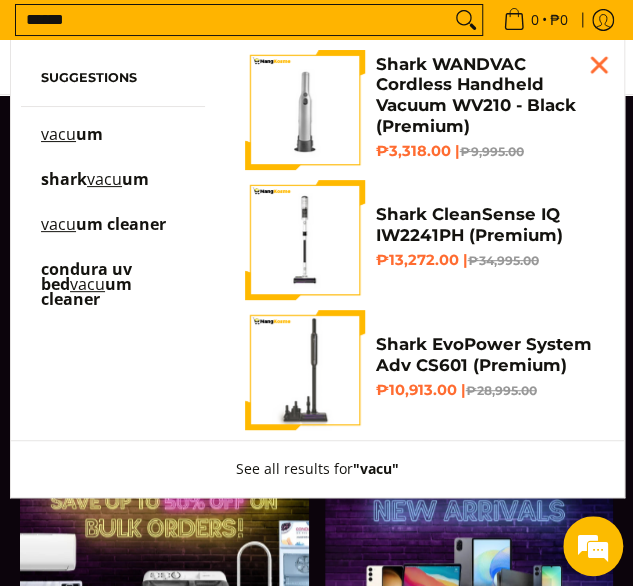 scroll, scrollTop: 0, scrollLeft: 0, axis: both 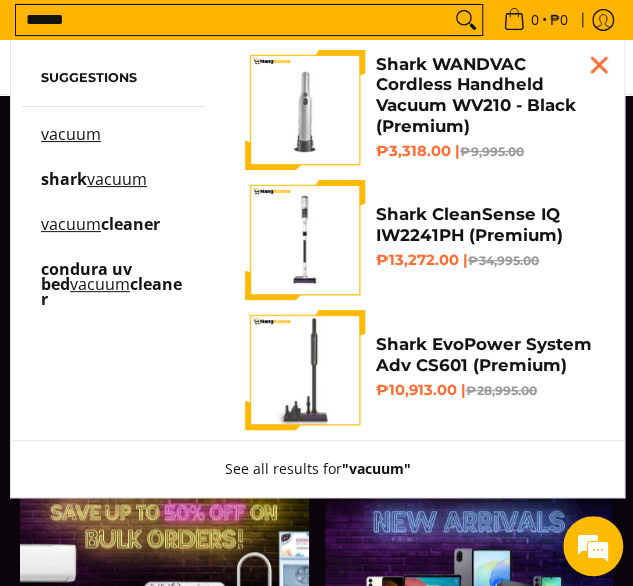 type on "******" 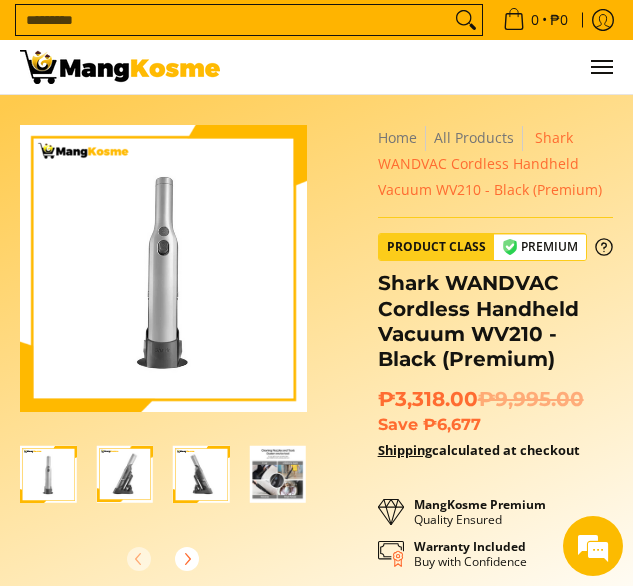 scroll, scrollTop: 0, scrollLeft: 0, axis: both 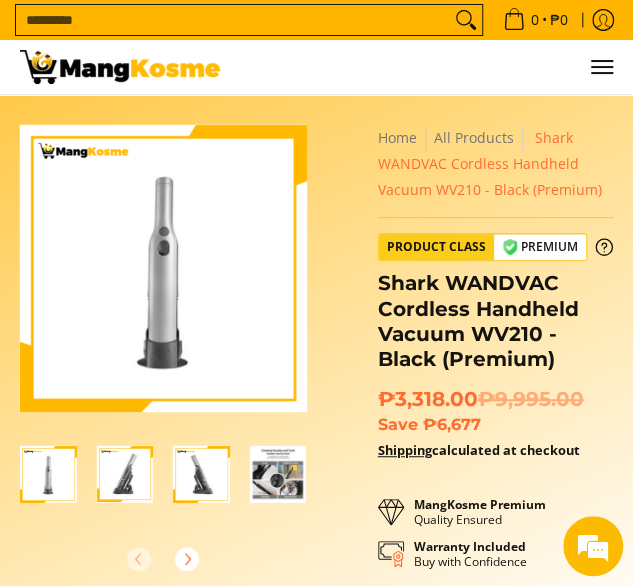 click at bounding box center [278, 474] 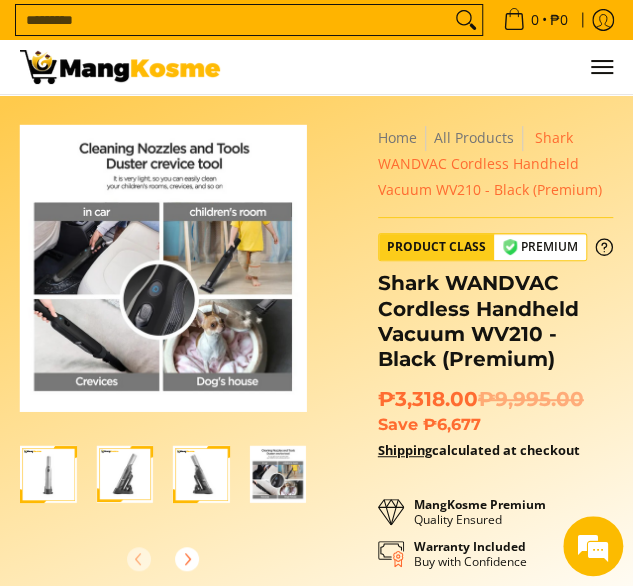click at bounding box center (201, 474) 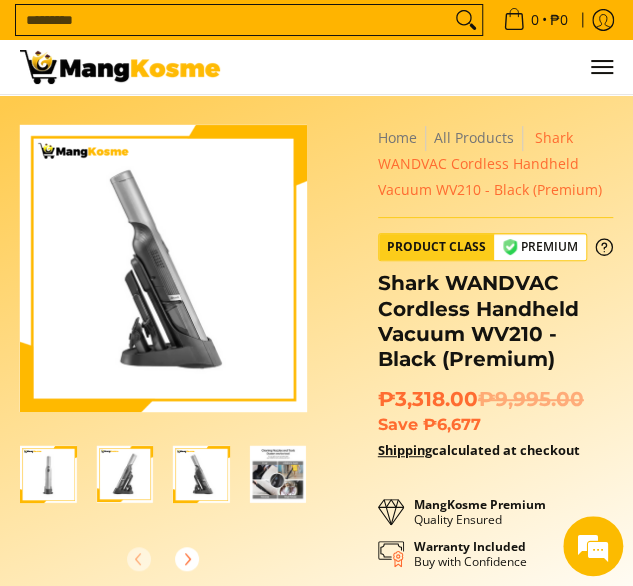 click at bounding box center (125, 474) 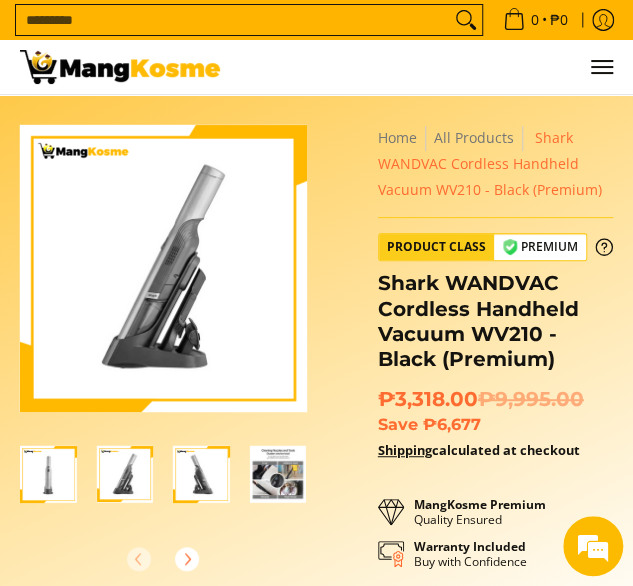 click at bounding box center (201, 474) 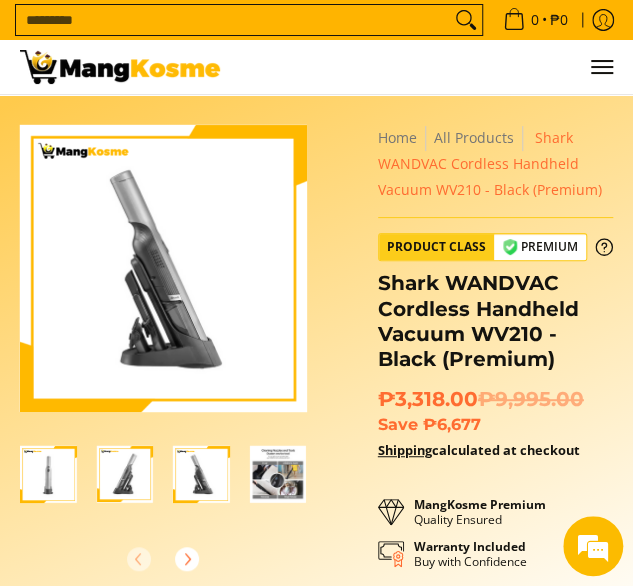 scroll, scrollTop: 0, scrollLeft: 0, axis: both 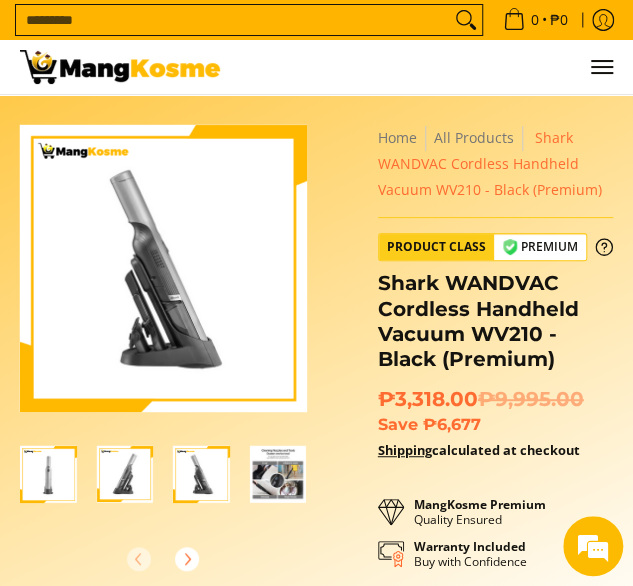 click at bounding box center (201, 474) 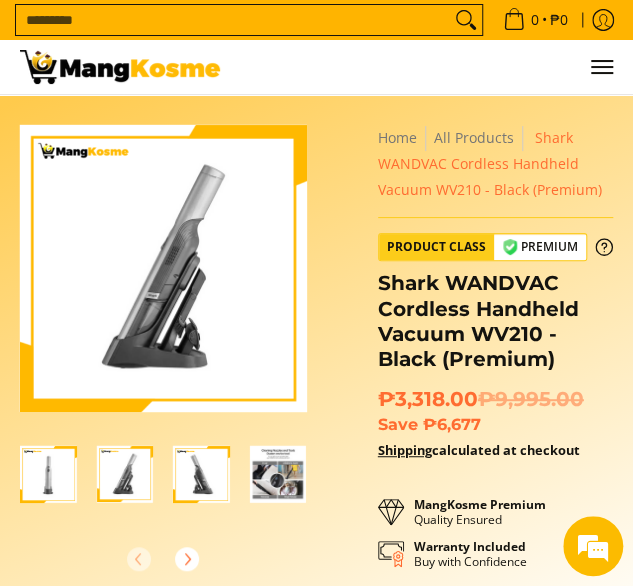 click at bounding box center [278, 474] 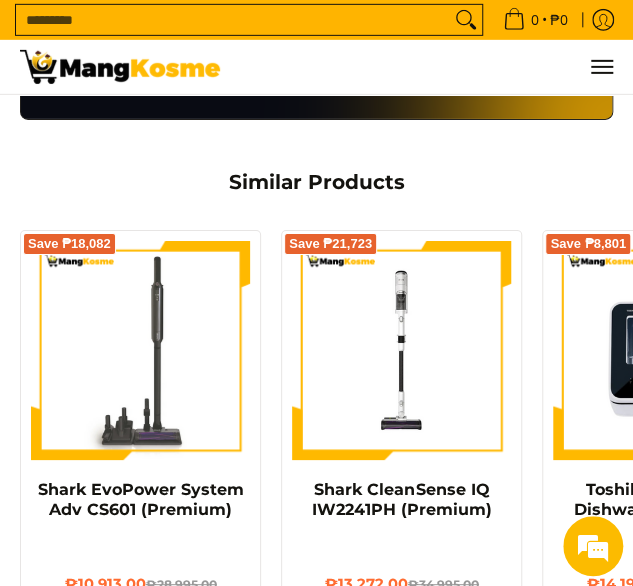 scroll, scrollTop: 1574, scrollLeft: 0, axis: vertical 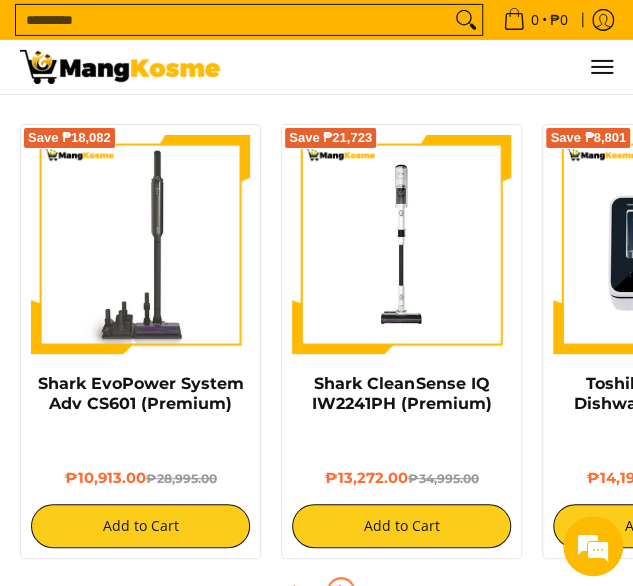 click 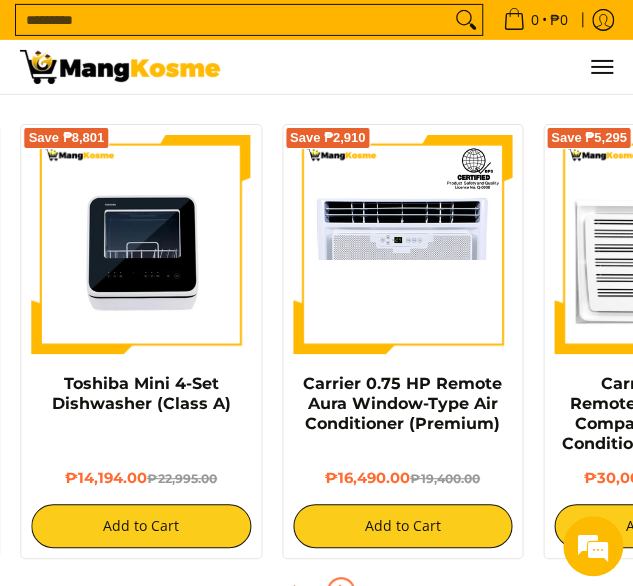 scroll, scrollTop: 0, scrollLeft: 522, axis: horizontal 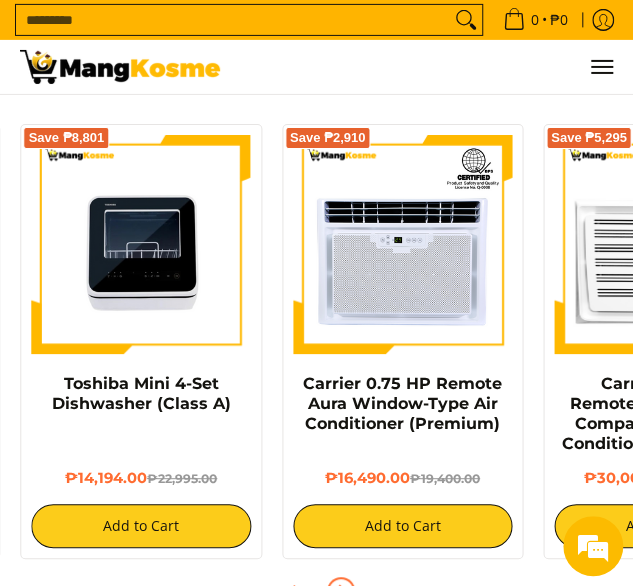 click 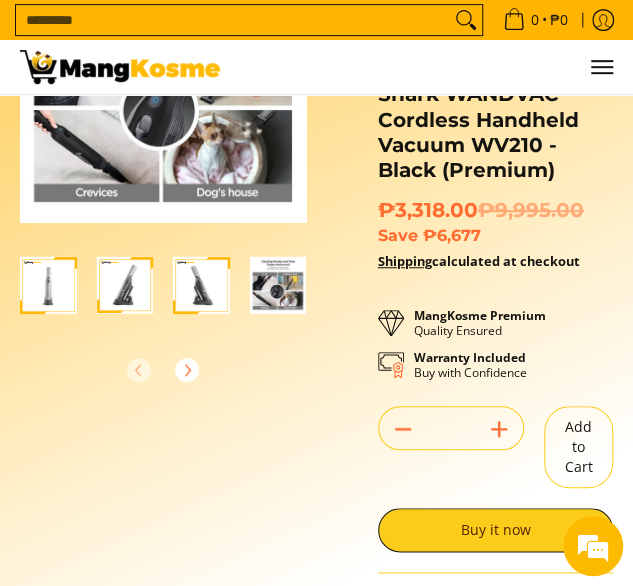 scroll, scrollTop: 175, scrollLeft: 0, axis: vertical 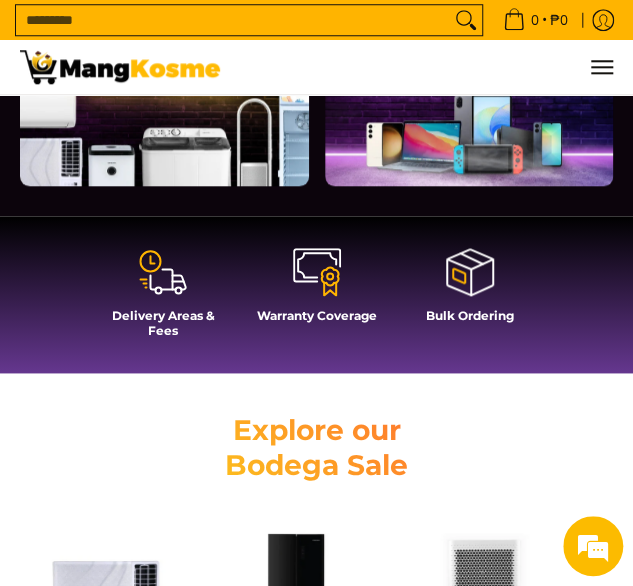click on "Search..." at bounding box center (233, 20) 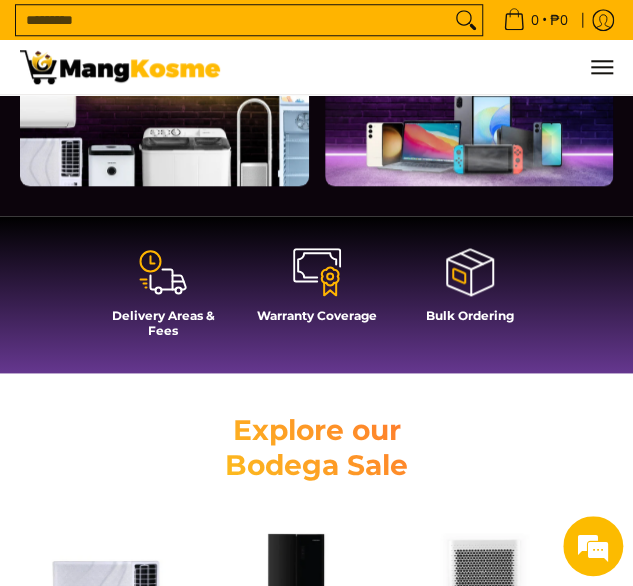 scroll, scrollTop: 0, scrollLeft: 1186, axis: horizontal 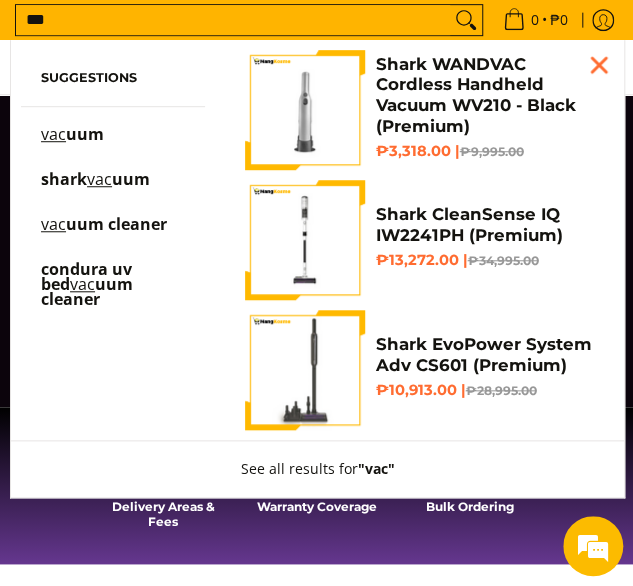 type on "***" 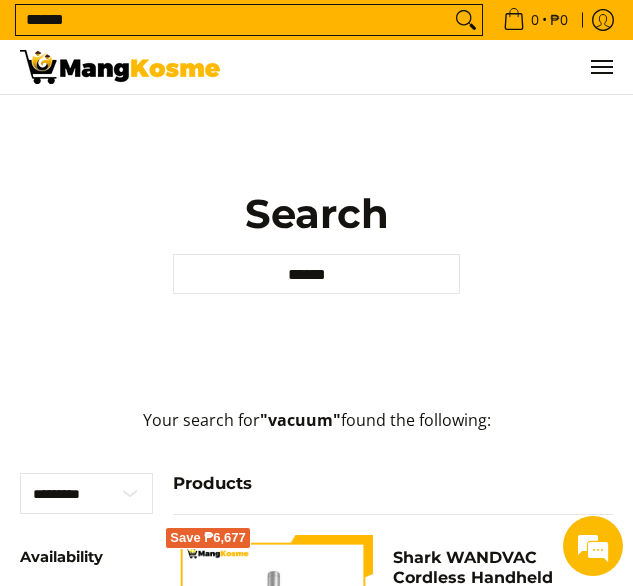 scroll, scrollTop: 0, scrollLeft: 0, axis: both 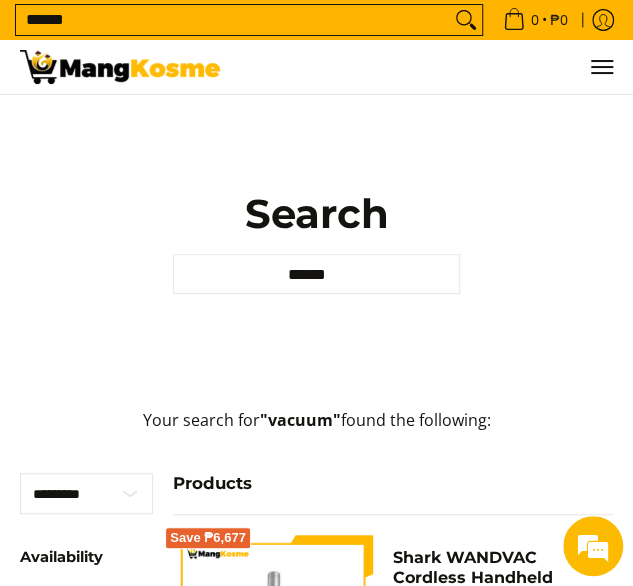 click on "******" at bounding box center (233, 20) 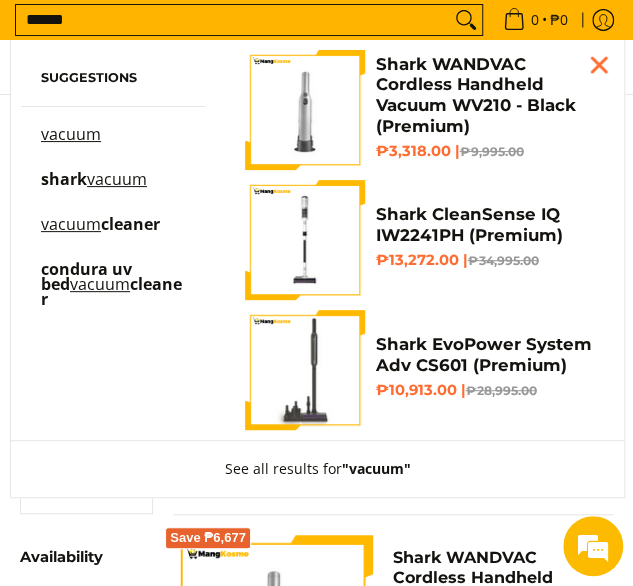 click on "vacuum" at bounding box center (100, 284) 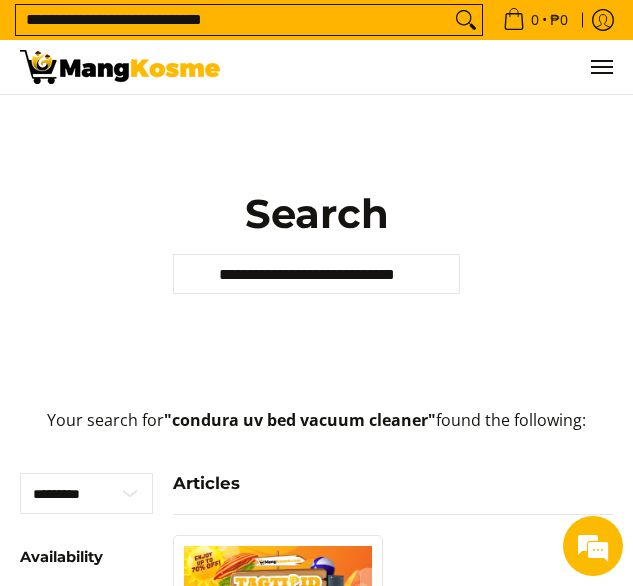 scroll, scrollTop: 0, scrollLeft: 0, axis: both 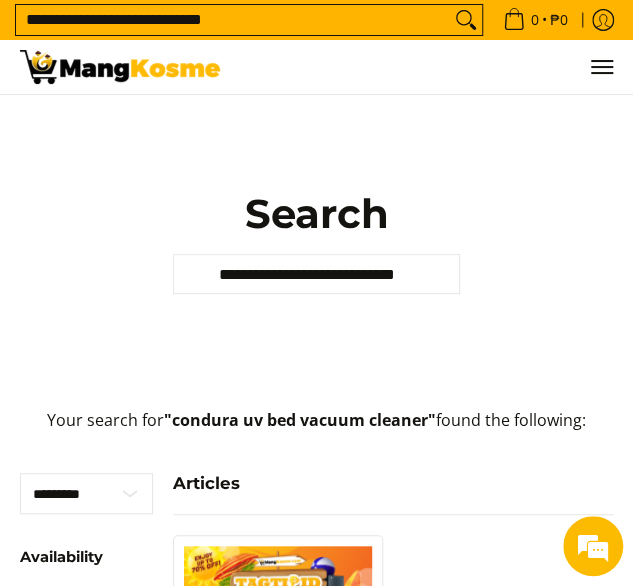 click on "**********" at bounding box center (233, 20) 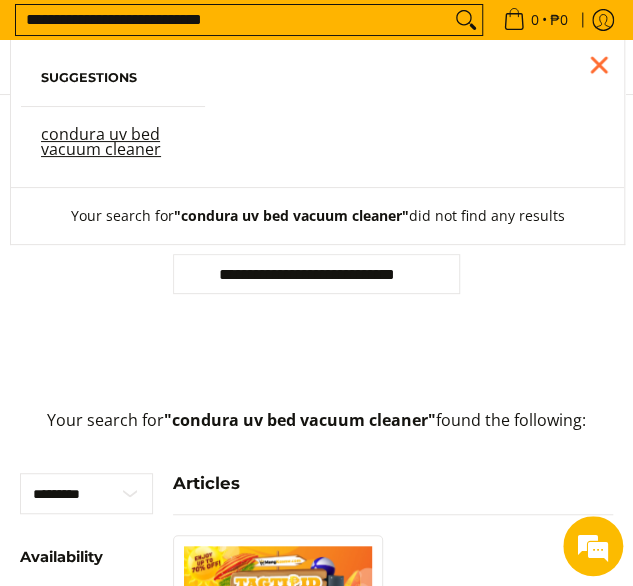 scroll, scrollTop: 0, scrollLeft: 0, axis: both 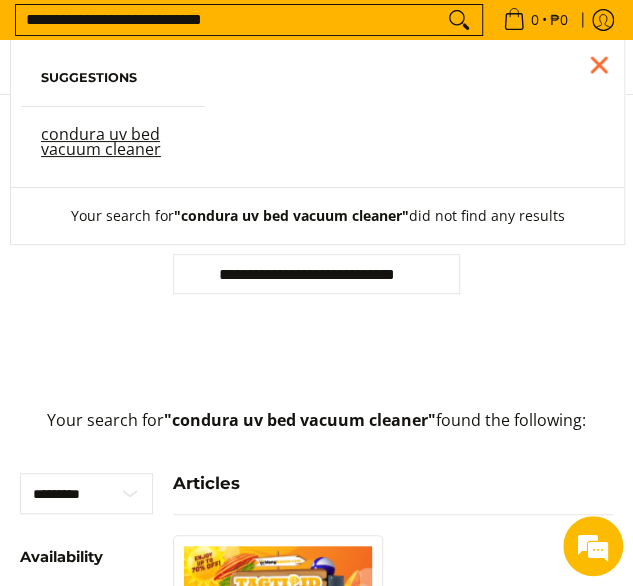 drag, startPoint x: 272, startPoint y: 25, endPoint x: 3, endPoint y: 17, distance: 269.11893 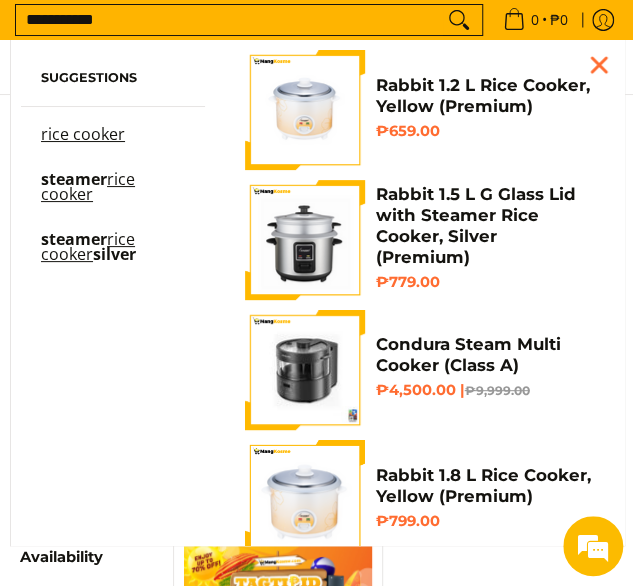 type on "**********" 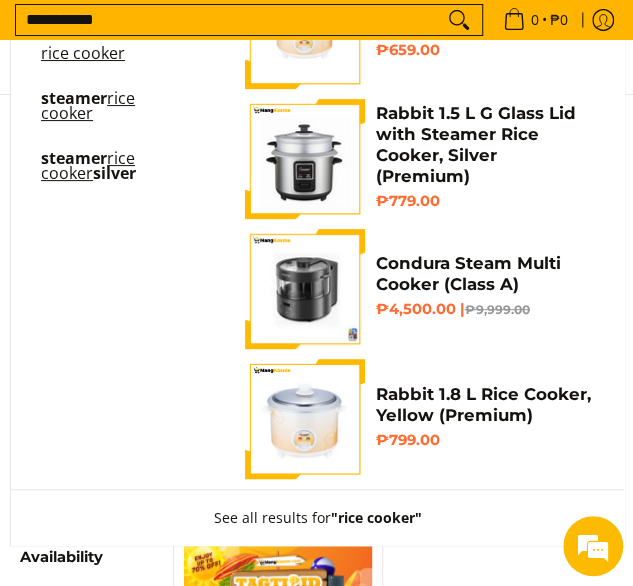 scroll, scrollTop: 0, scrollLeft: 0, axis: both 